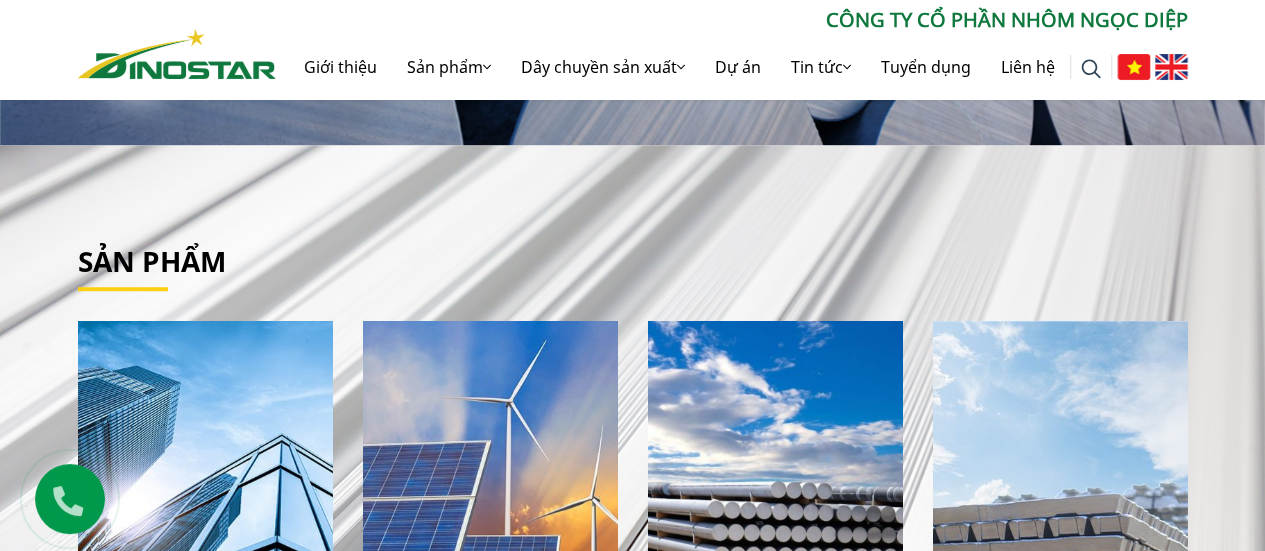 scroll, scrollTop: 500, scrollLeft: 0, axis: vertical 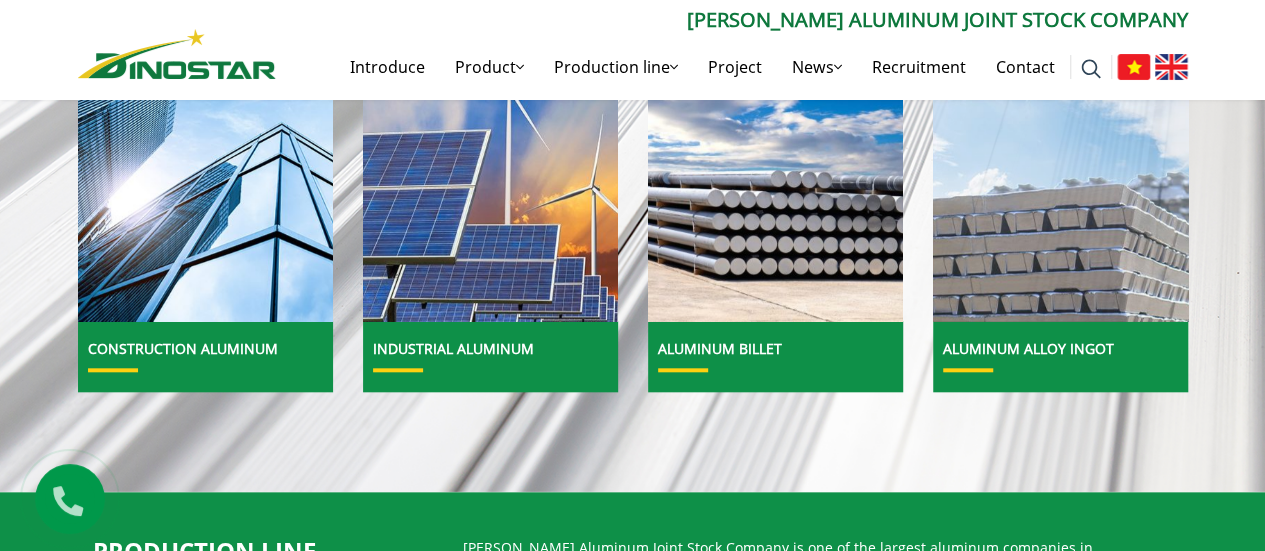 click at bounding box center (1060, 166) 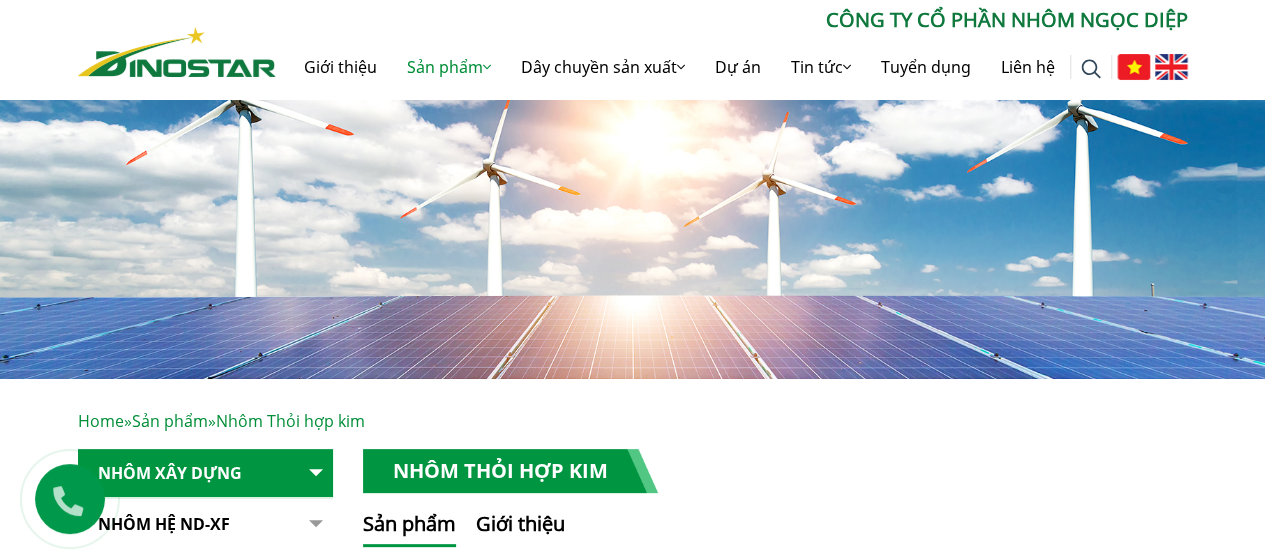 scroll, scrollTop: 400, scrollLeft: 0, axis: vertical 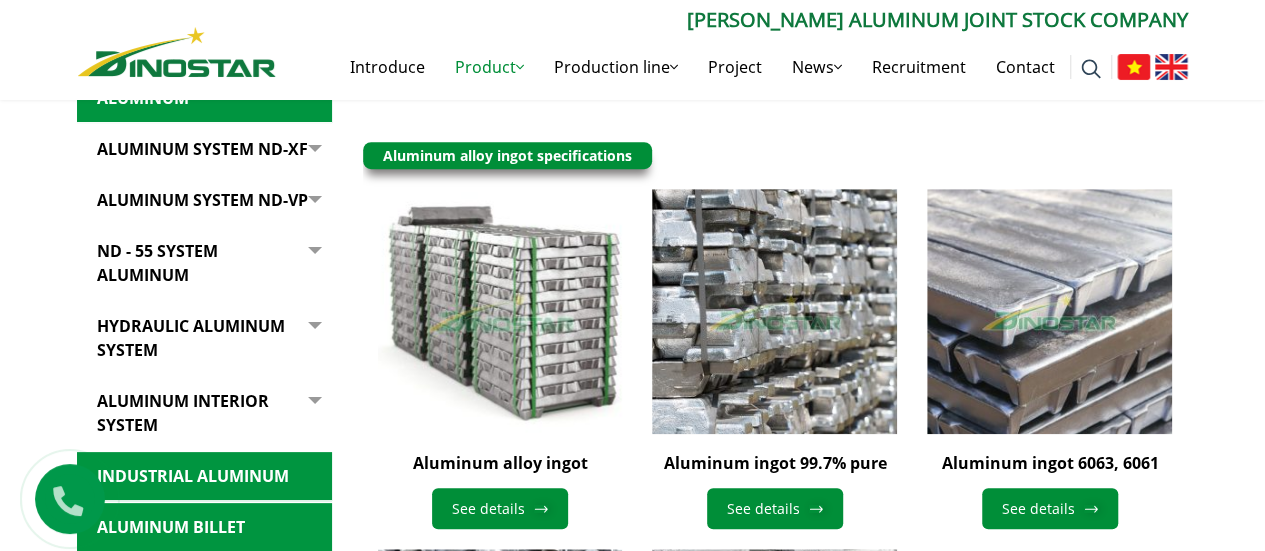 click at bounding box center [499, 311] 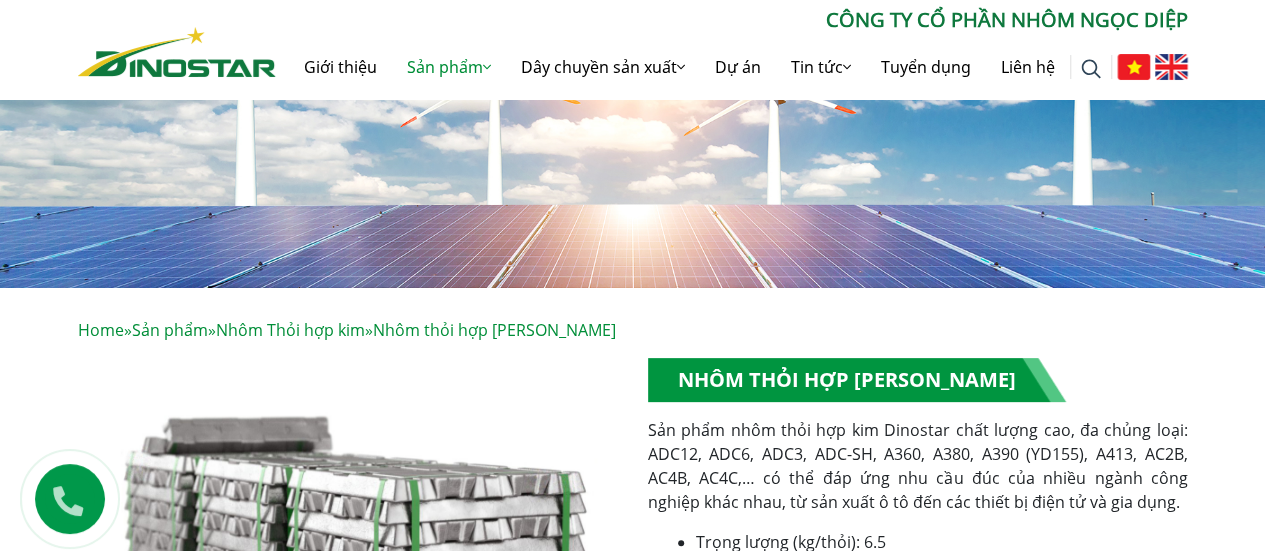 scroll, scrollTop: 340, scrollLeft: 0, axis: vertical 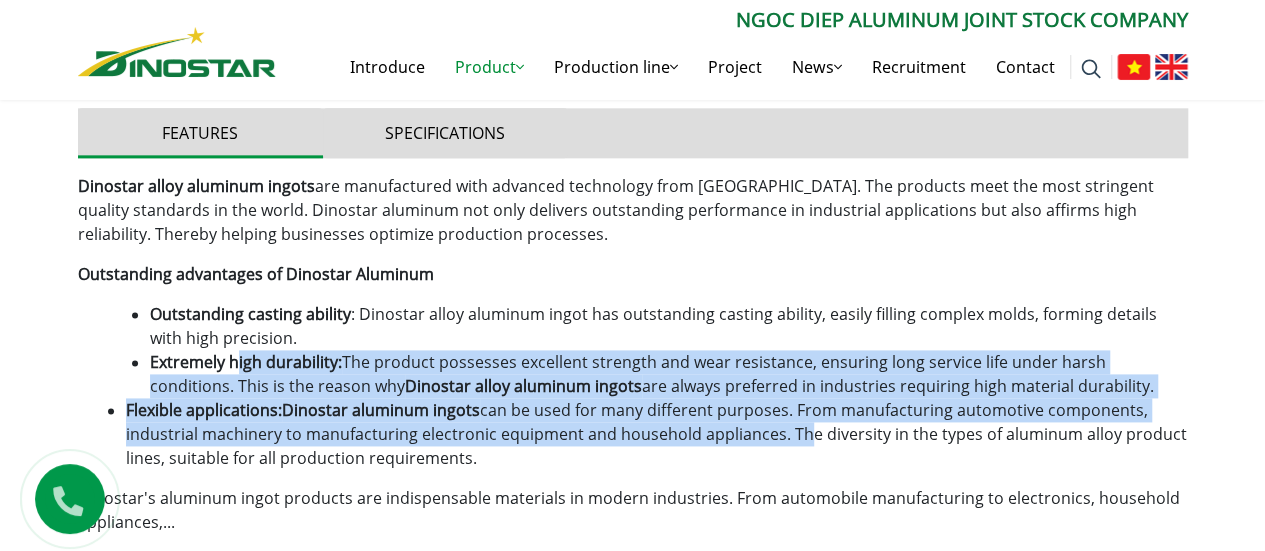 drag, startPoint x: 245, startPoint y: 372, endPoint x: 796, endPoint y: 439, distance: 555.05853 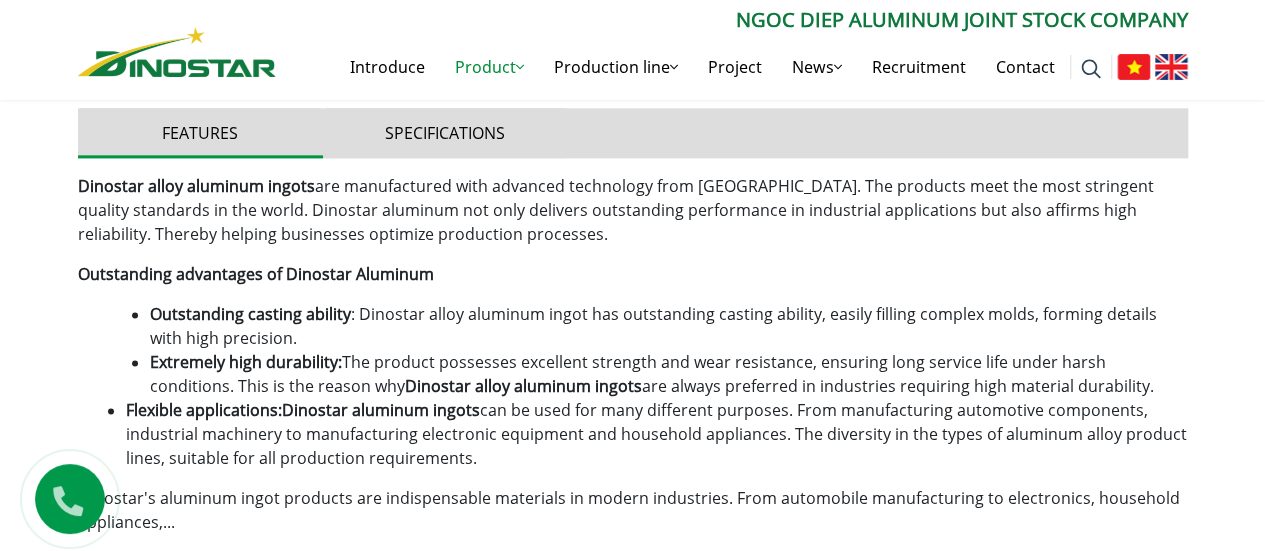 click on "can be used for many different purposes. From manufacturing automotive components, industrial machinery to manufacturing electronic equipment and household appliances. The diversity in the types of aluminum alloy product lines, suitable for all production requirements." at bounding box center [656, 434] 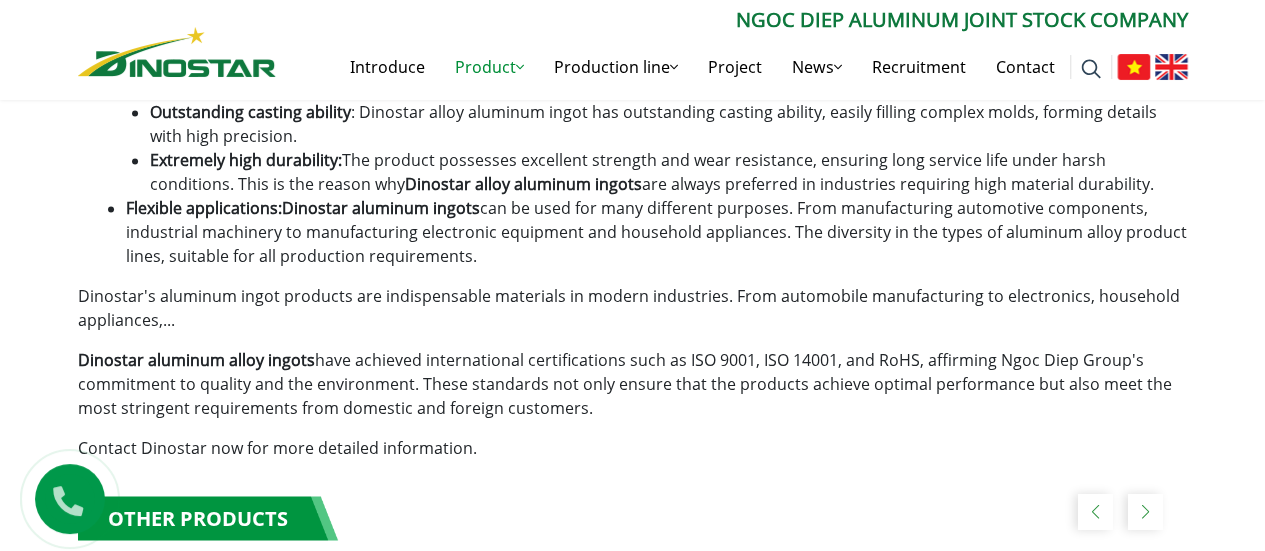 scroll, scrollTop: 1400, scrollLeft: 0, axis: vertical 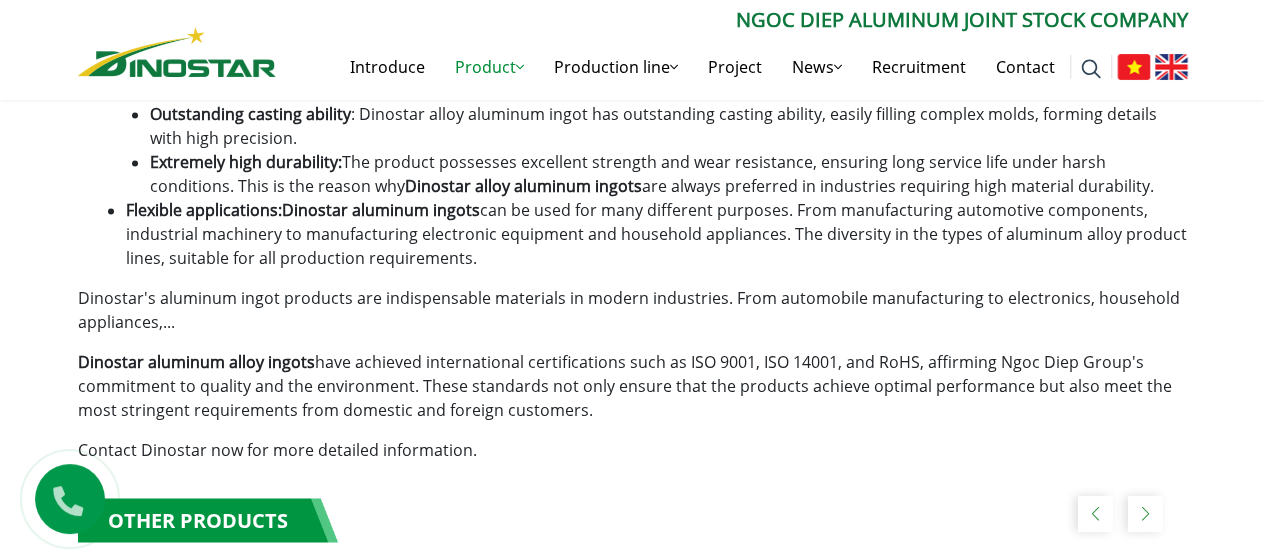 click on "Dinostar alloy aluminum ingots  are manufactured with advanced technology from Japan. The products meet the most stringent quality standards in the world. Dinostar aluminum not only delivers outstanding performance in industrial applications but also affirms high reliability. Thereby helping businesses optimize production processes.
Outstanding advantages of Dinostar Aluminum
Outstanding casting ability  : Dinostar alloy aluminum ingot has outstanding casting ability, easily filling complex molds, forming details with high precision.
Extremely high durability:  The product possesses excellent strength and wear resistance, ensuring long service life under harsh conditions. This is the reason why  Dinostar alloy aluminum ingots  are always preferred in industries requiring high material durability.
Flexible applications:  Dinostar aluminum ingots
Dinostar aluminum alloy ingots
Contact Dinostar now for more detailed information." at bounding box center (633, 218) 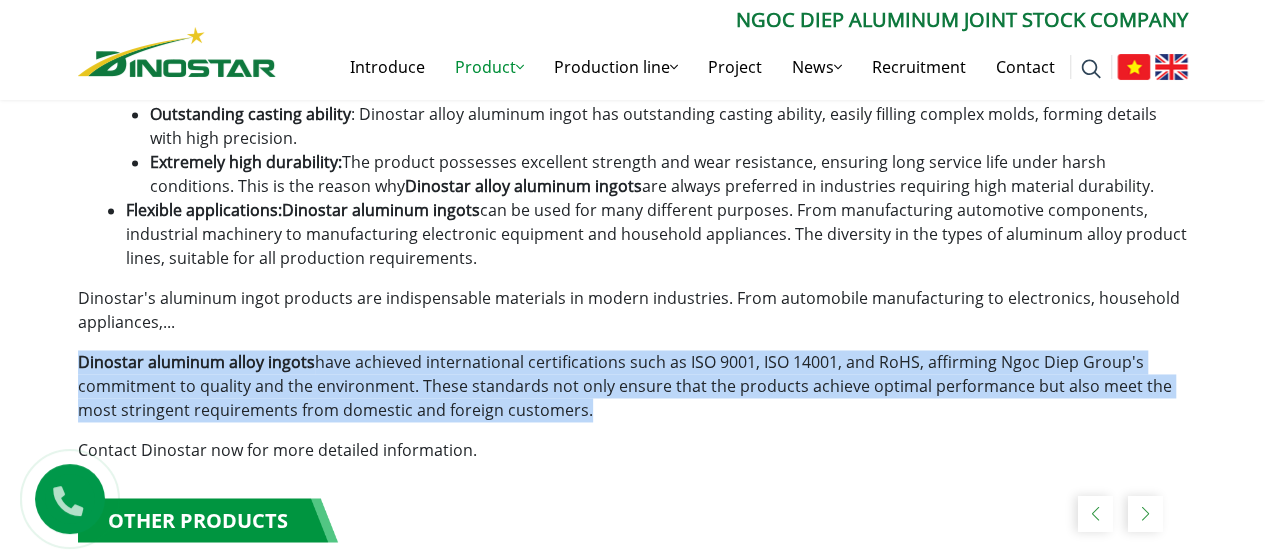 drag, startPoint x: 77, startPoint y: 358, endPoint x: 664, endPoint y: 405, distance: 588.8786 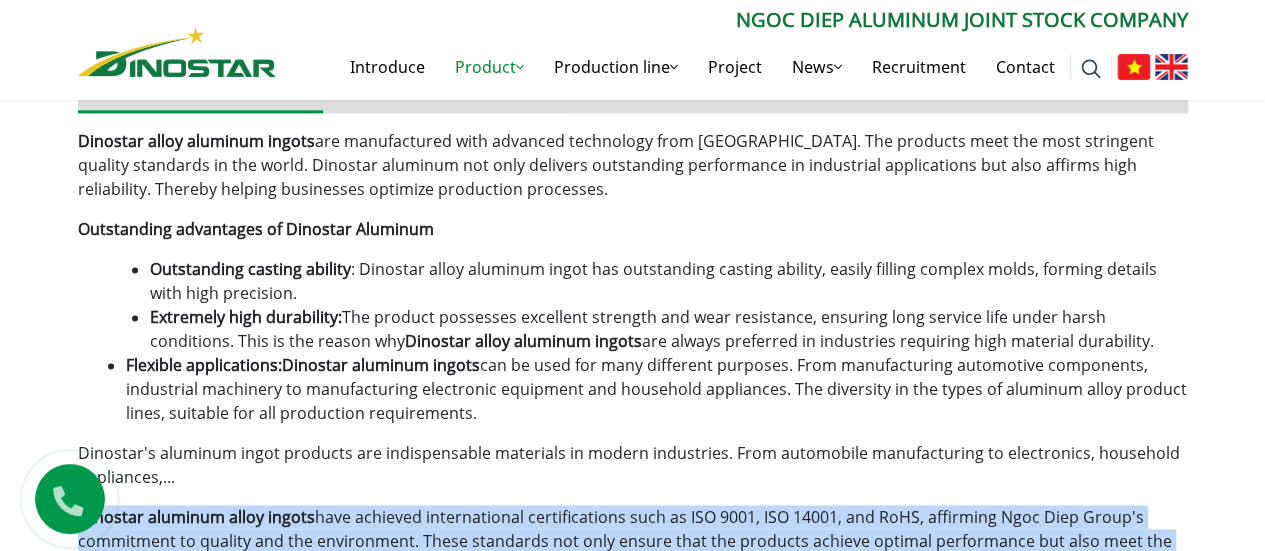 scroll, scrollTop: 1200, scrollLeft: 0, axis: vertical 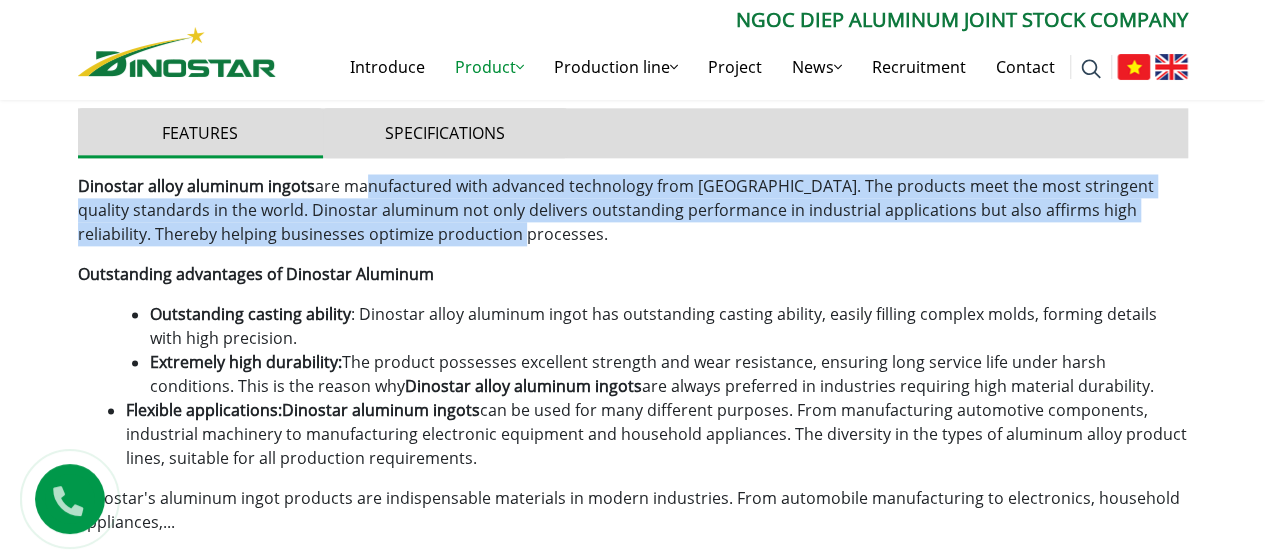 drag, startPoint x: 491, startPoint y: 199, endPoint x: 812, endPoint y: 240, distance: 323.6078 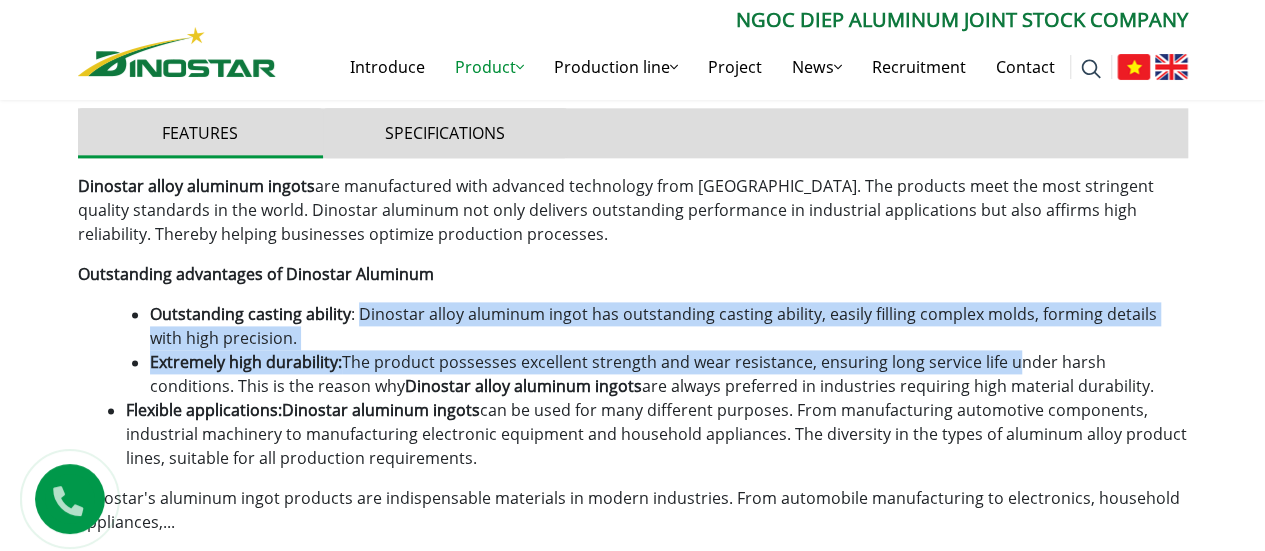 drag, startPoint x: 360, startPoint y: 315, endPoint x: 1007, endPoint y: 359, distance: 648.4944 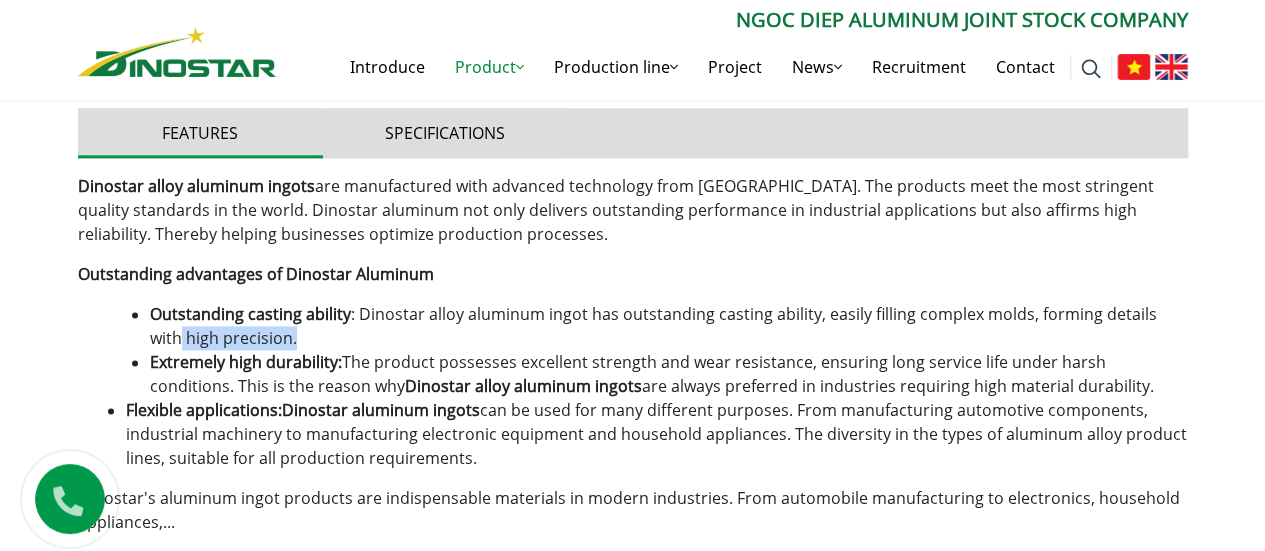 drag, startPoint x: 1020, startPoint y: 324, endPoint x: 284, endPoint y: 325, distance: 736.0007 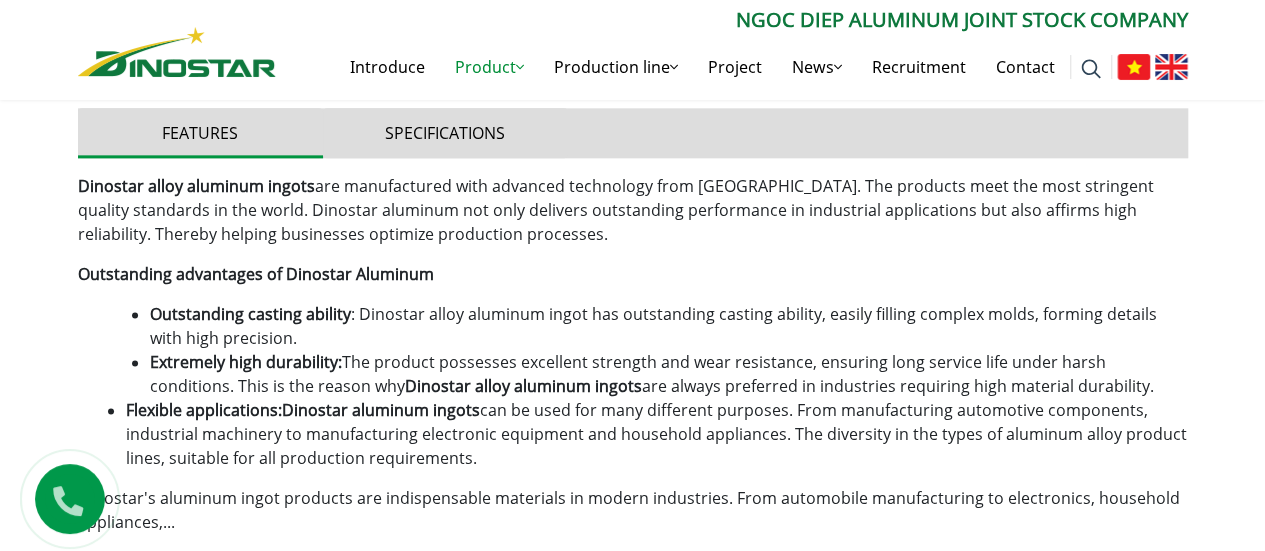 click on "Outstanding casting ability  : Dinostar alloy aluminum ingot has outstanding casting ability, easily filling complex molds, forming details with high precision." at bounding box center (669, 326) 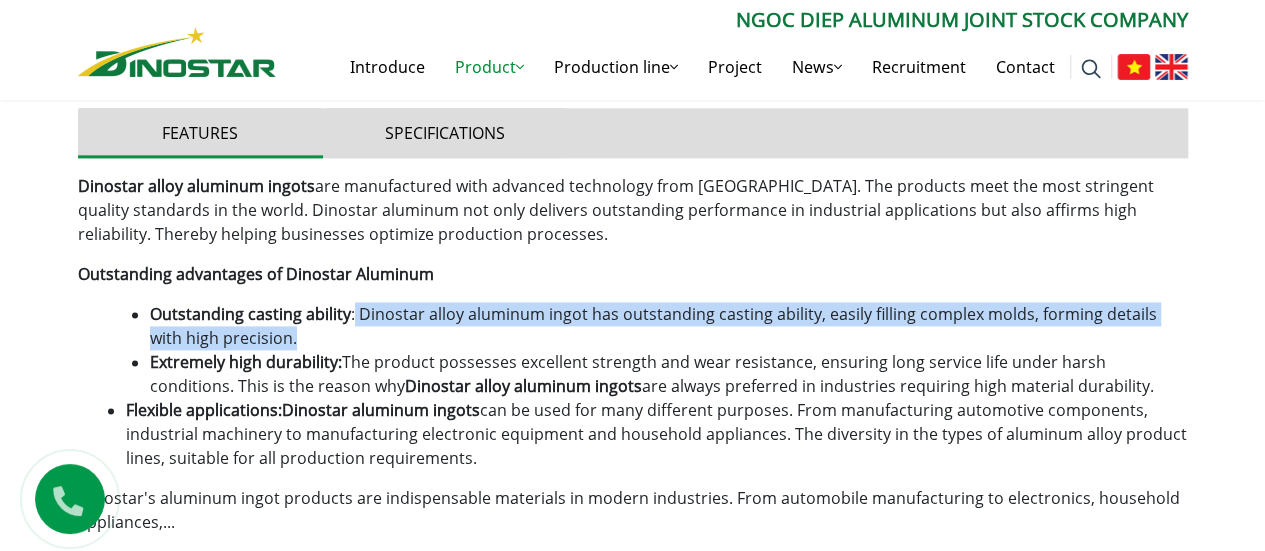 drag, startPoint x: 268, startPoint y: 338, endPoint x: 355, endPoint y: 324, distance: 88.11924 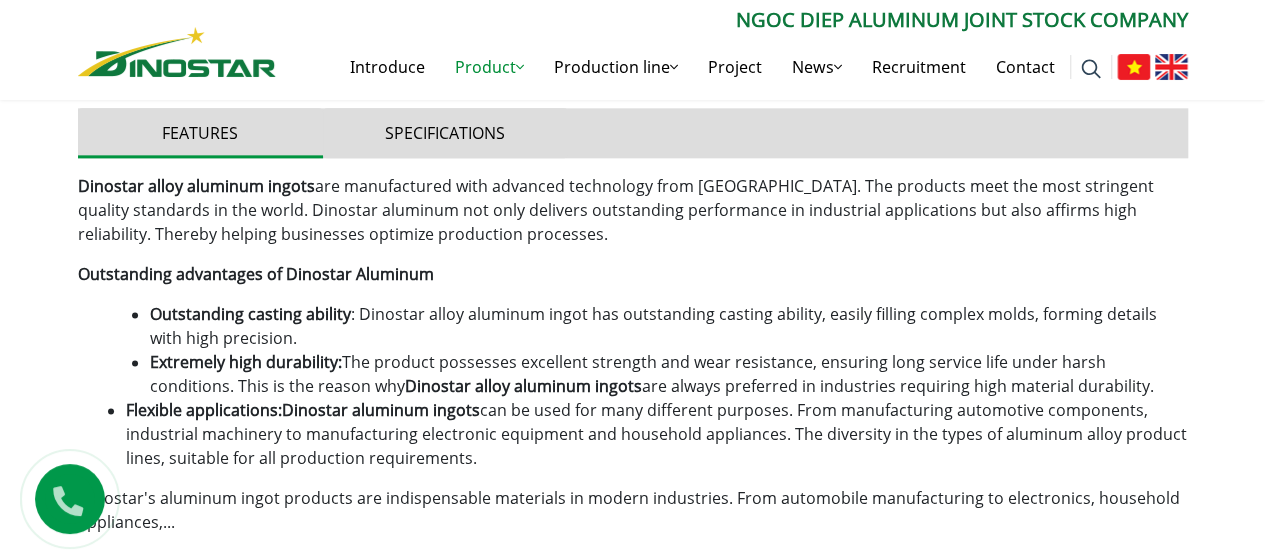 drag, startPoint x: 582, startPoint y: 363, endPoint x: 636, endPoint y: 356, distance: 54.451813 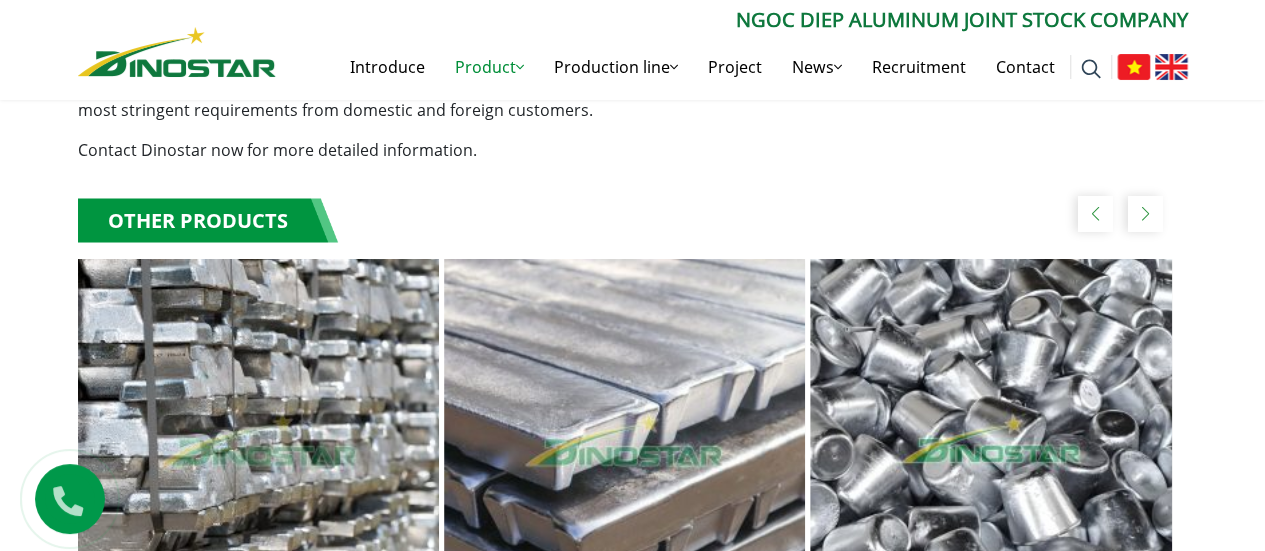 scroll, scrollTop: 1200, scrollLeft: 0, axis: vertical 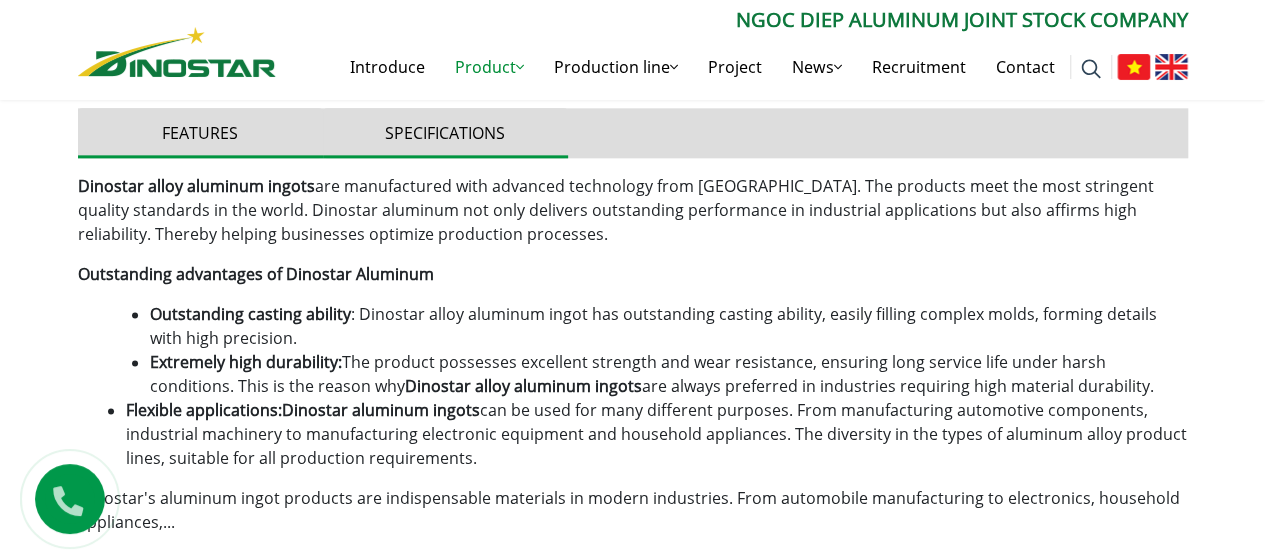 click on "Specifications" at bounding box center [445, 133] 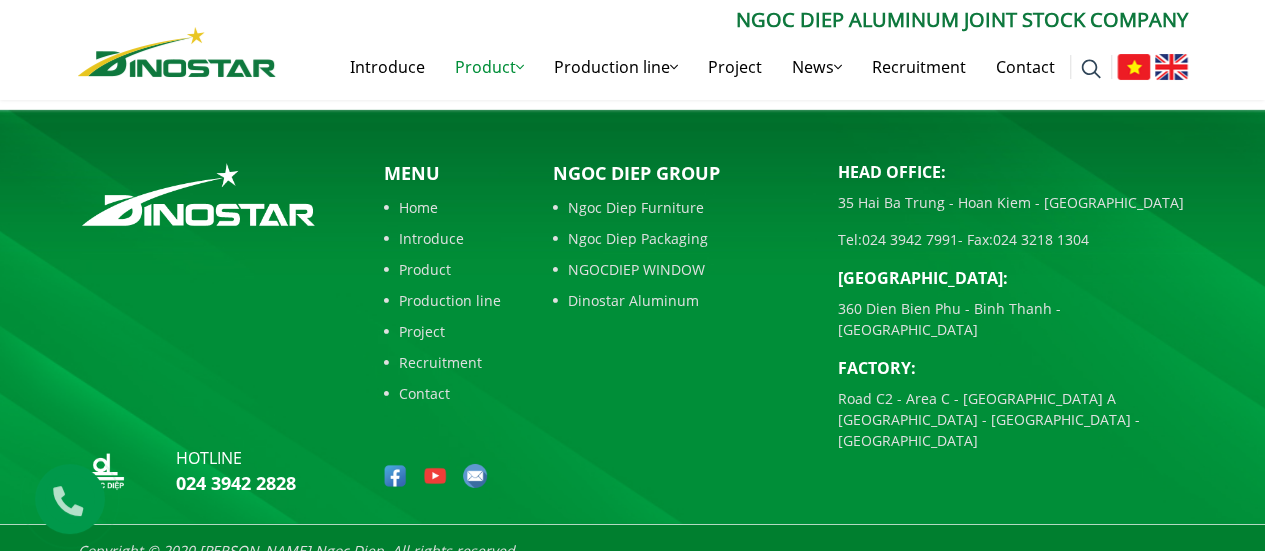 scroll, scrollTop: 3168, scrollLeft: 0, axis: vertical 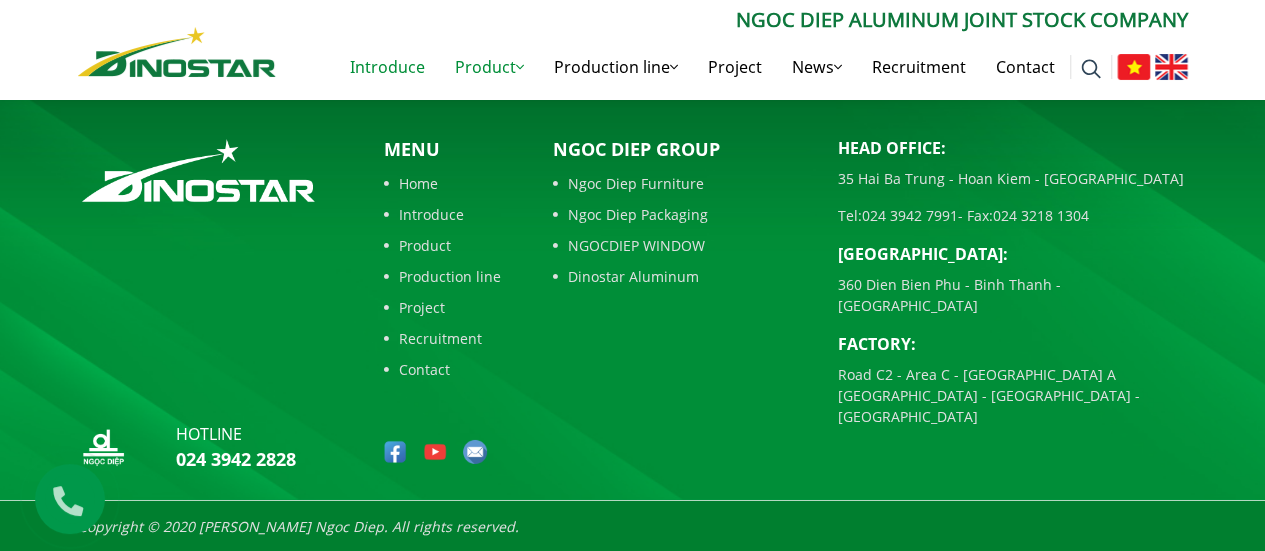 click on "Introduce" at bounding box center (387, 67) 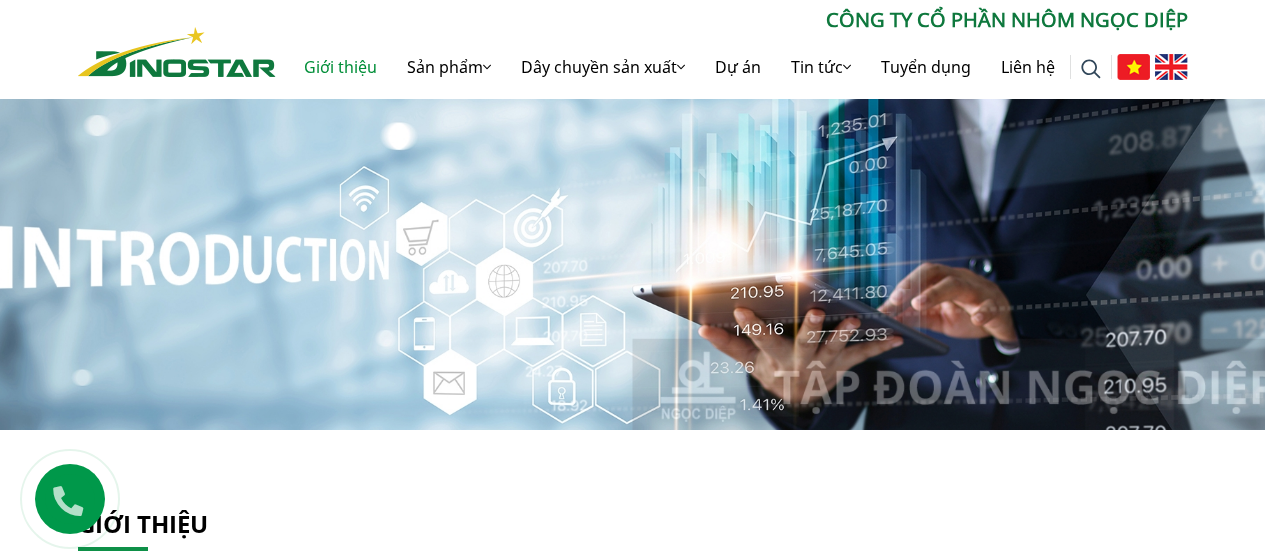 scroll, scrollTop: 0, scrollLeft: 0, axis: both 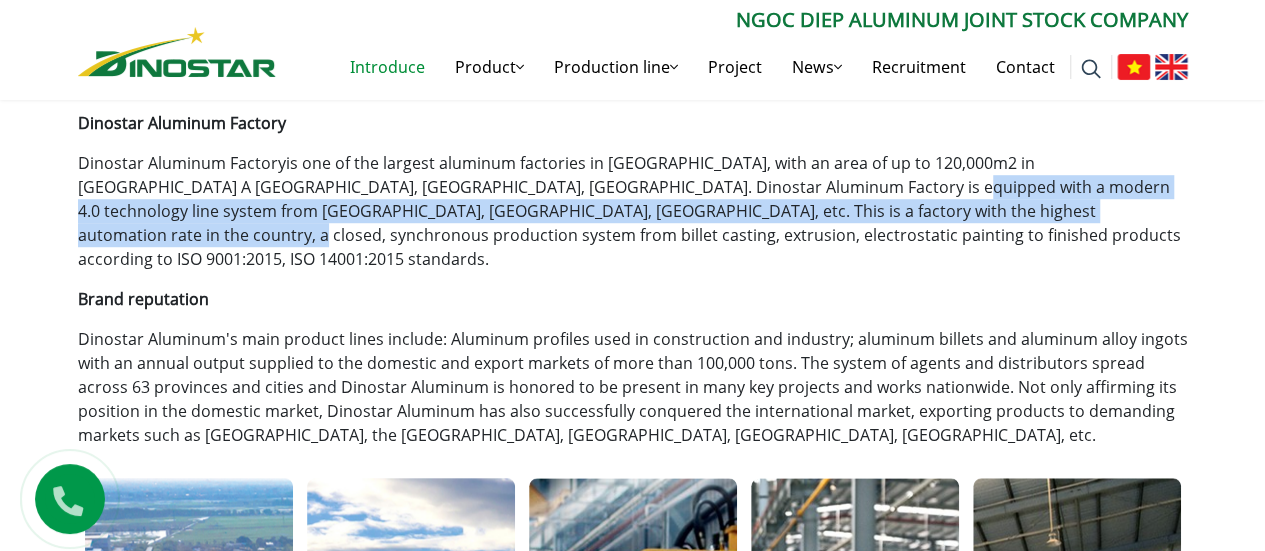 drag, startPoint x: 738, startPoint y: 183, endPoint x: 982, endPoint y: 219, distance: 246.64143 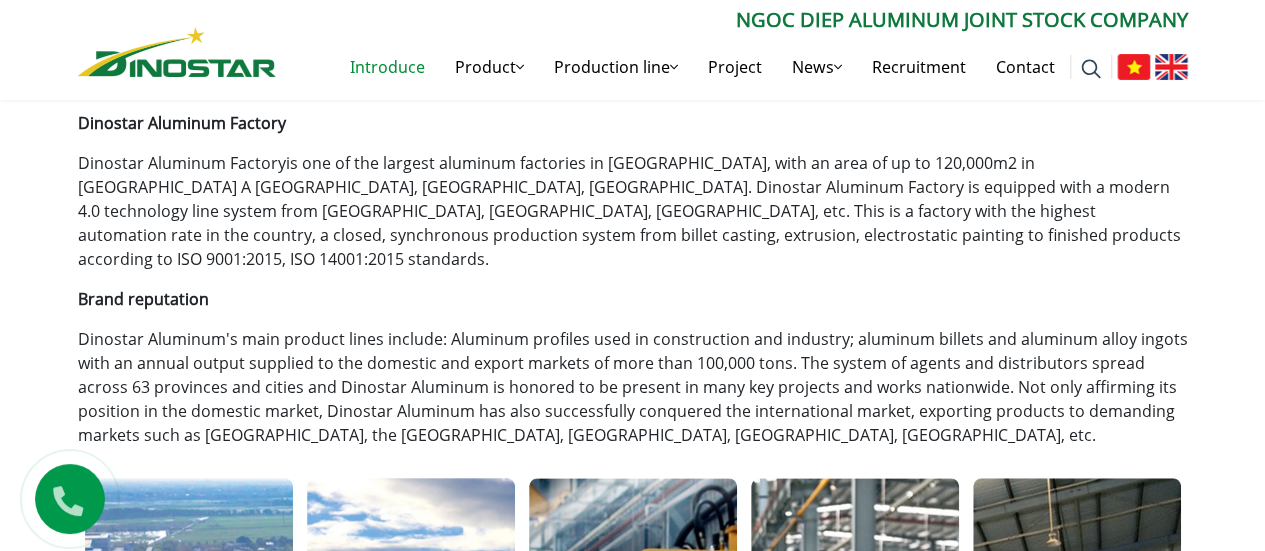 drag, startPoint x: 978, startPoint y: 319, endPoint x: 785, endPoint y: 296, distance: 194.36563 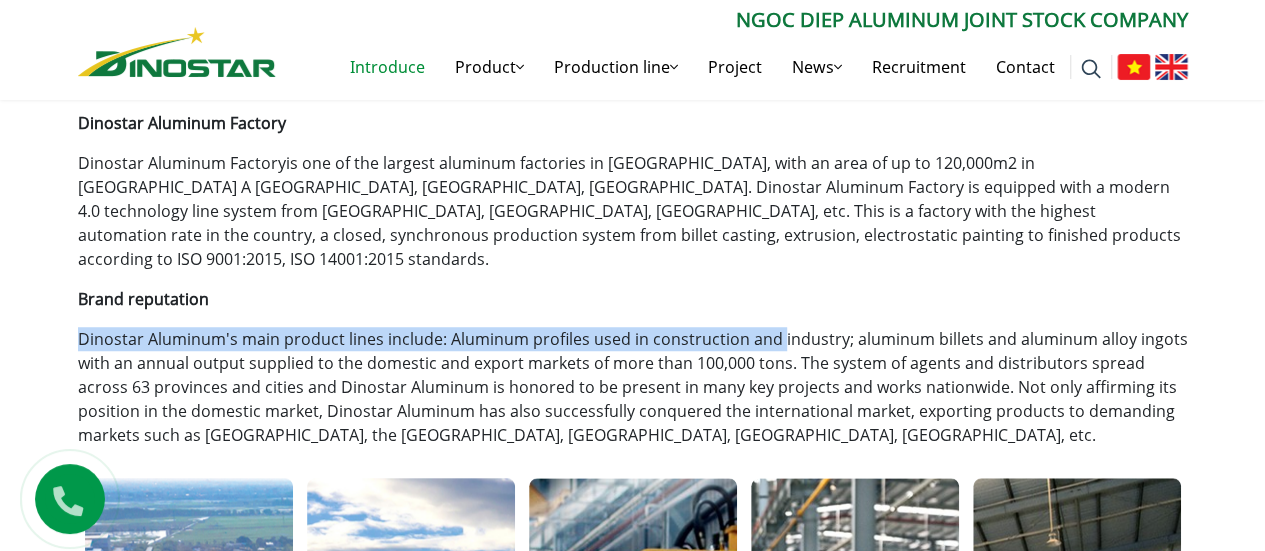 drag, startPoint x: 553, startPoint y: 285, endPoint x: 775, endPoint y: 315, distance: 224.01785 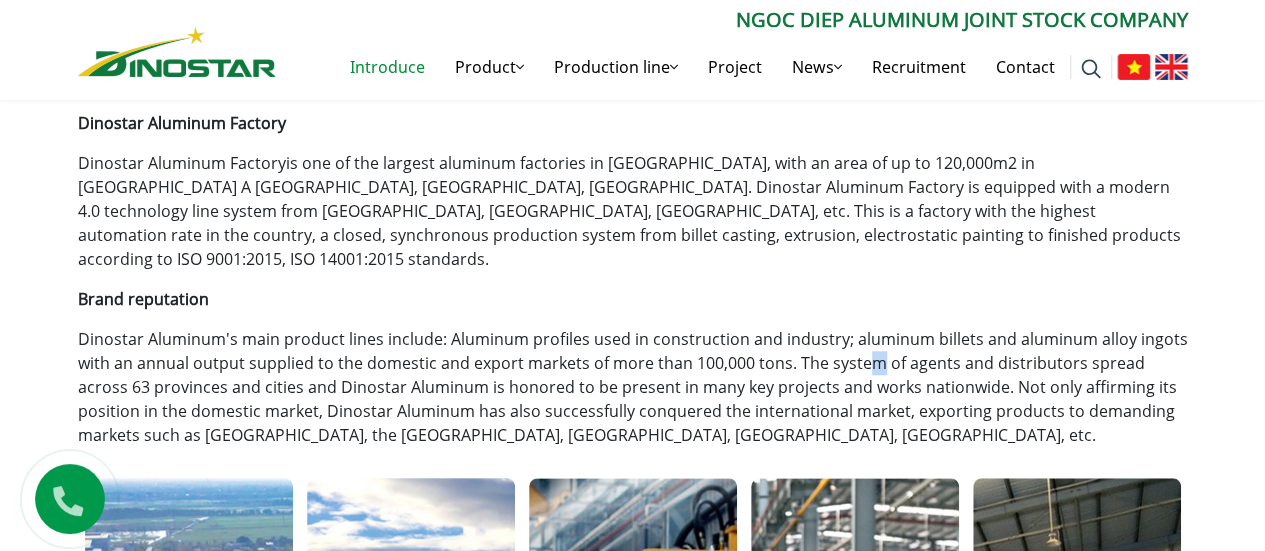 drag, startPoint x: 868, startPoint y: 332, endPoint x: 920, endPoint y: 232, distance: 112.71202 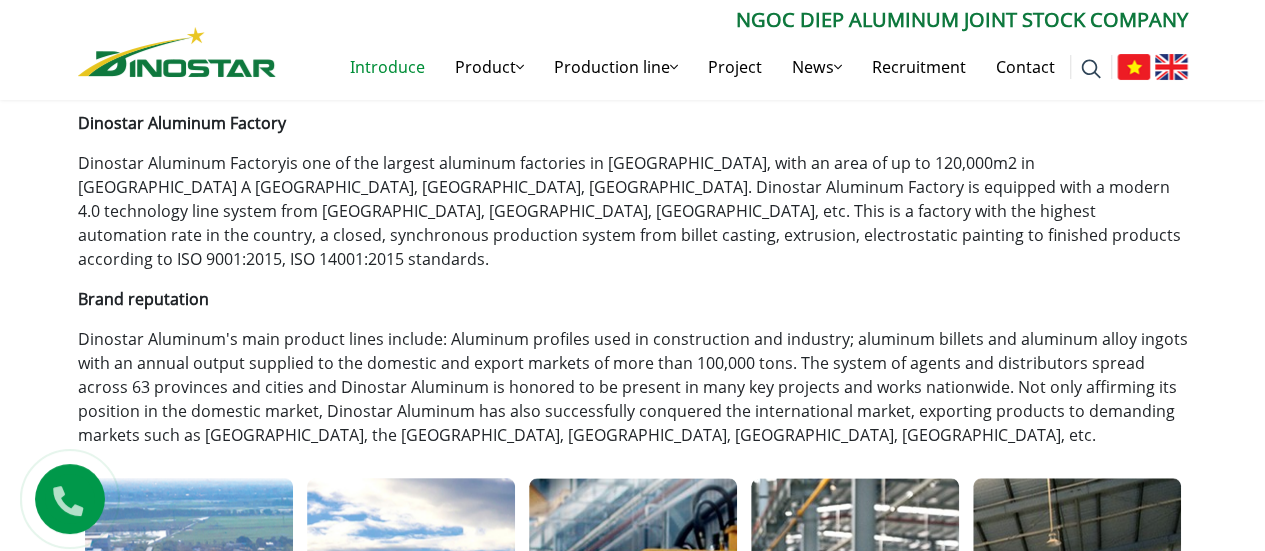 click on "is one of the largest aluminum factories in Vietnam, with an area of ​​up to 120,000m2 in Pho Noi A Industrial Park, Van Lam, Hung Yen. Dinostar Aluminum Factory is equipped with a modern 4.0 technology line system from Germany, Japan, Taiwan, etc. This is a factory with the highest automation rate in the country, a closed, synchronous production system from billet casting, extrusion, electrostatic painting to finished products according to ISO 9001:2015, ISO 14001:2015 standards." at bounding box center (629, 211) 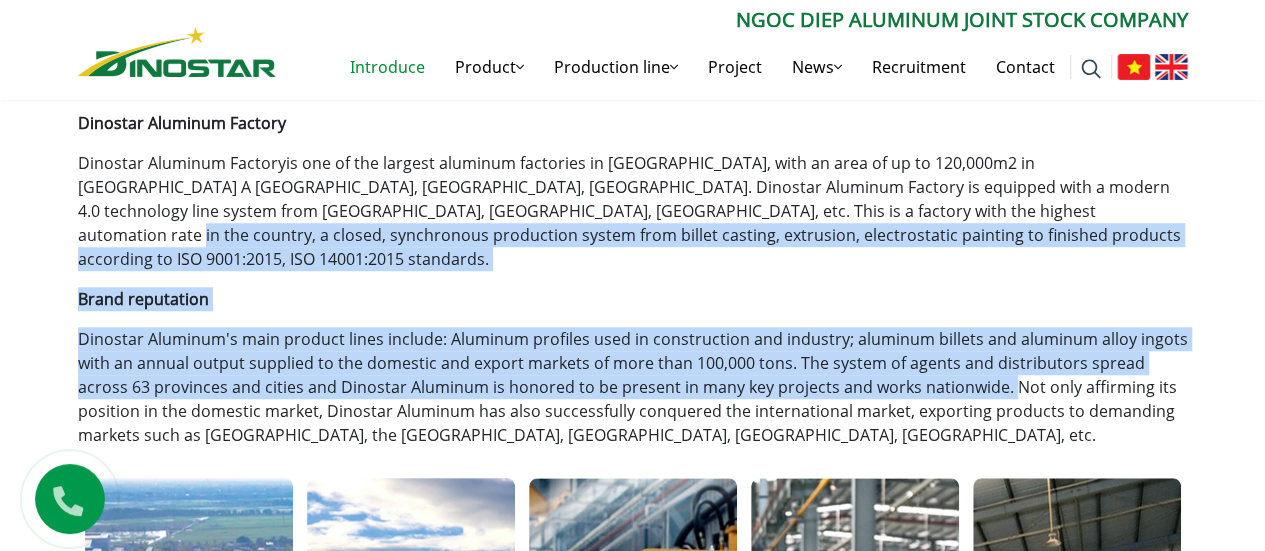 drag, startPoint x: 867, startPoint y: 200, endPoint x: 972, endPoint y: 376, distance: 204.94145 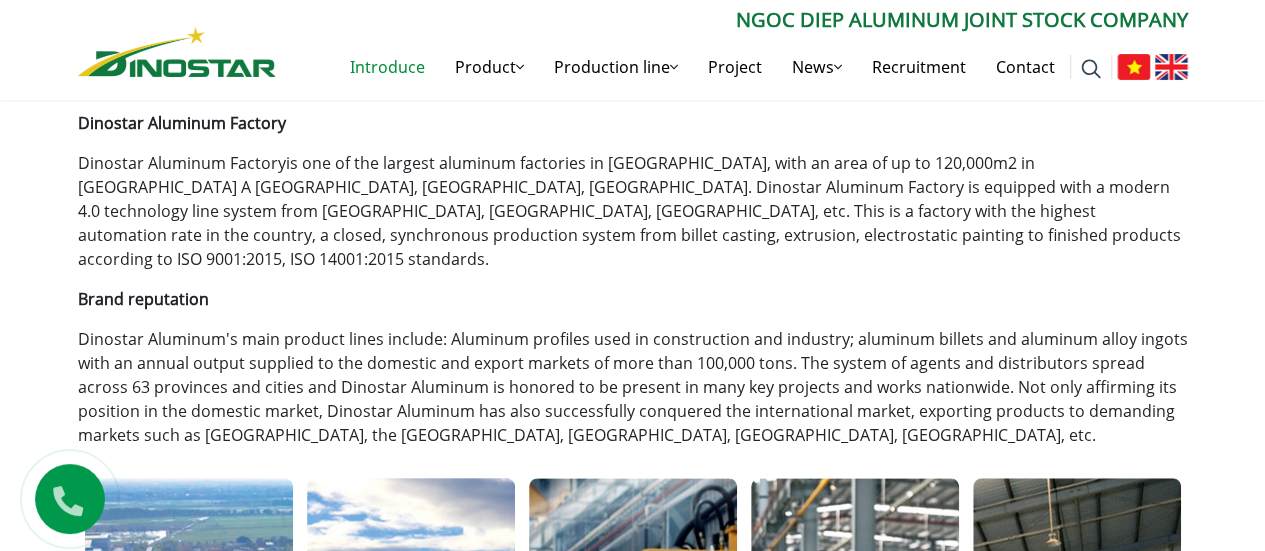click on "Dinostar Aluminum's main product lines include: Aluminum profiles used in construction and industry; aluminum billets and aluminum alloy ingots with an annual output supplied to the domestic and export markets of more than 100,000 tons. The system of agents and distributors spread across 63 provinces and cities and Dinostar Aluminum is honored to be present in many key projects and works nationwide. Not only affirming its position in the domestic market, Dinostar Aluminum has also successfully conquered the international market, exporting products to demanding markets such as Europe, the US, Canada, Japan, Korea, etc." at bounding box center (633, 387) 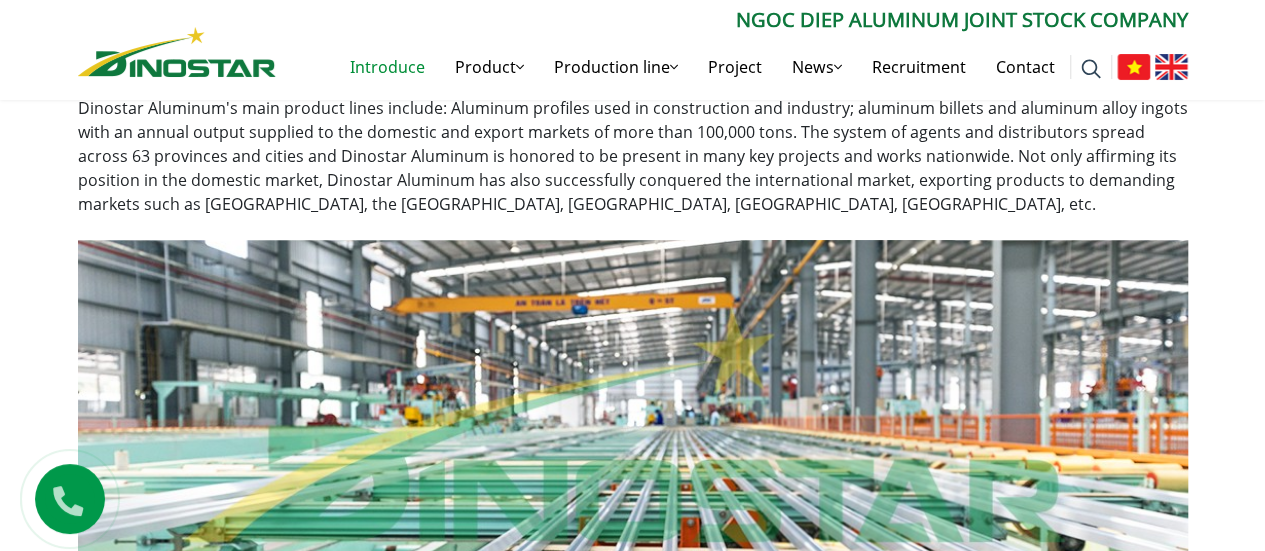 scroll, scrollTop: 800, scrollLeft: 0, axis: vertical 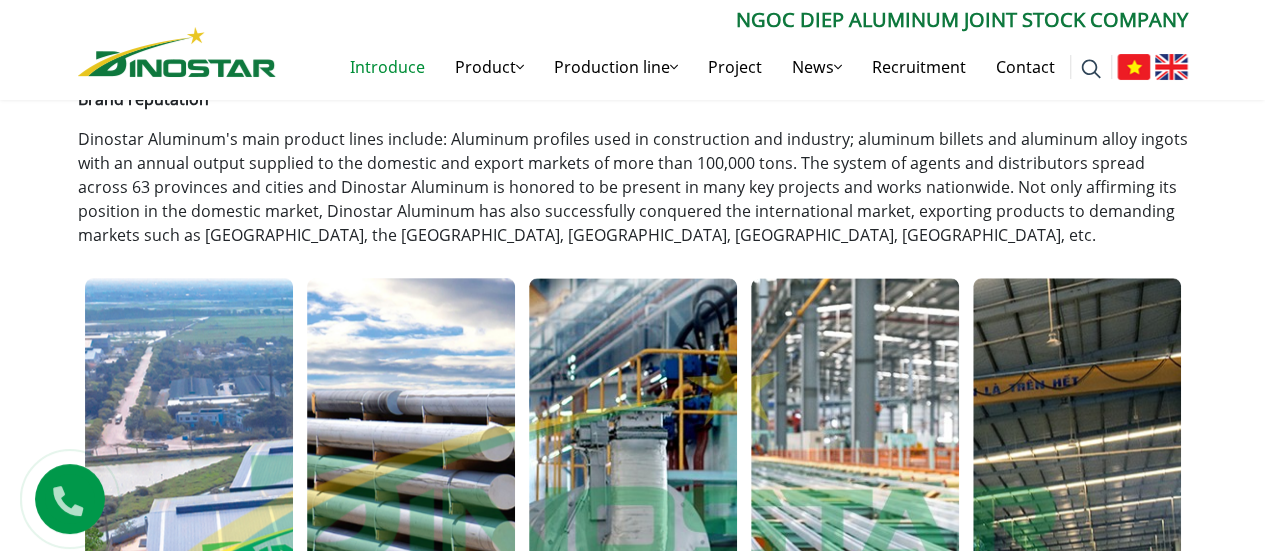 click on "Dinostar Aluminum's main product lines include: Aluminum profiles used in construction and industry; aluminum billets and aluminum alloy ingots with an annual output supplied to the domestic and export markets of more than 100,000 tons. The system of agents and distributors spread across 63 provinces and cities and Dinostar Aluminum is honored to be present in many key projects and works nationwide. Not only affirming its position in the domestic market, Dinostar Aluminum has also successfully conquered the international market, exporting products to demanding markets such as Europe, the US, Canada, Japan, Korea, etc." at bounding box center [633, 187] 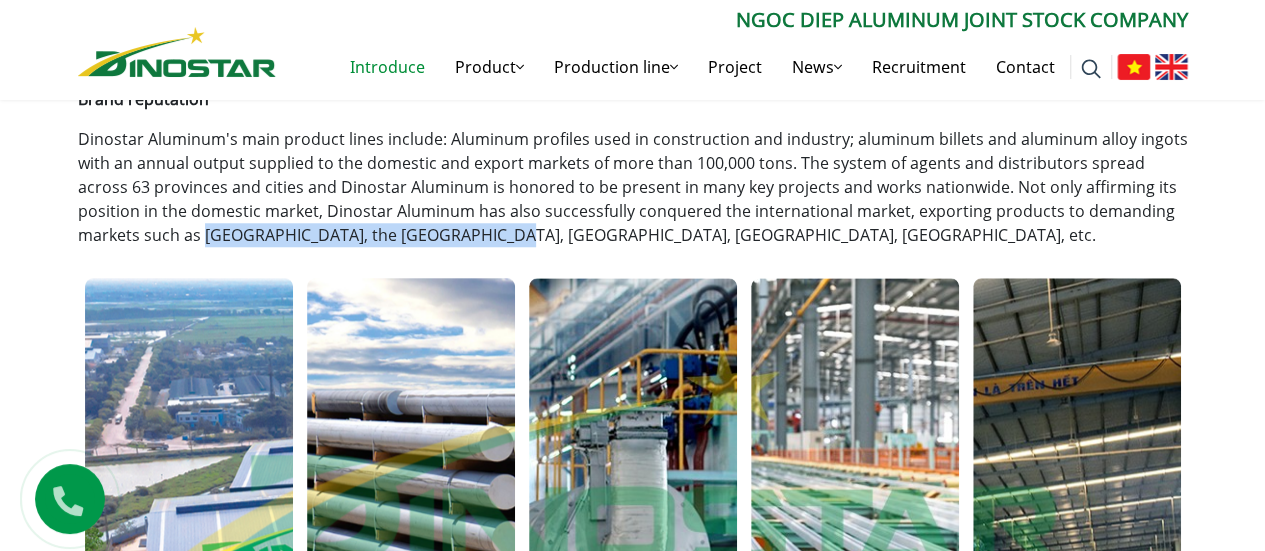 drag, startPoint x: 138, startPoint y: 211, endPoint x: 418, endPoint y: 218, distance: 280.0875 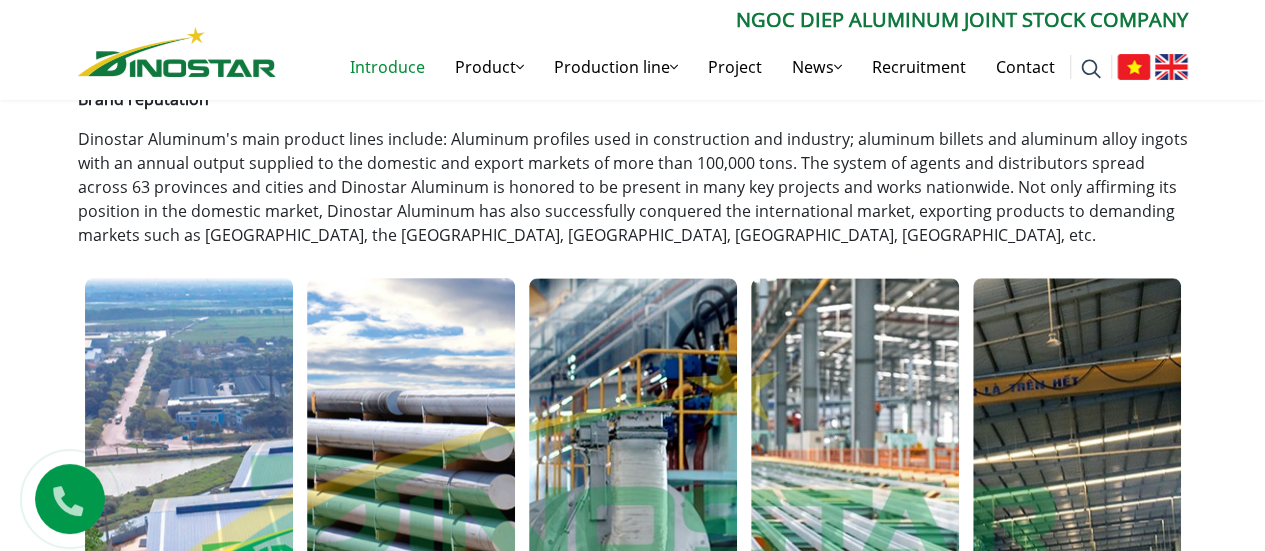 click on "Dinostar Aluminum's main product lines include: Aluminum profiles used in construction and industry; aluminum billets and aluminum alloy ingots with an annual output supplied to the domestic and export markets of more than 100,000 tons. The system of agents and distributors spread across 63 provinces and cities and Dinostar Aluminum is honored to be present in many key projects and works nationwide. Not only affirming its position in the domestic market, Dinostar Aluminum has also successfully conquered the international market, exporting products to demanding markets such as Europe, the US, Canada, Japan, Korea, etc." at bounding box center [633, 187] 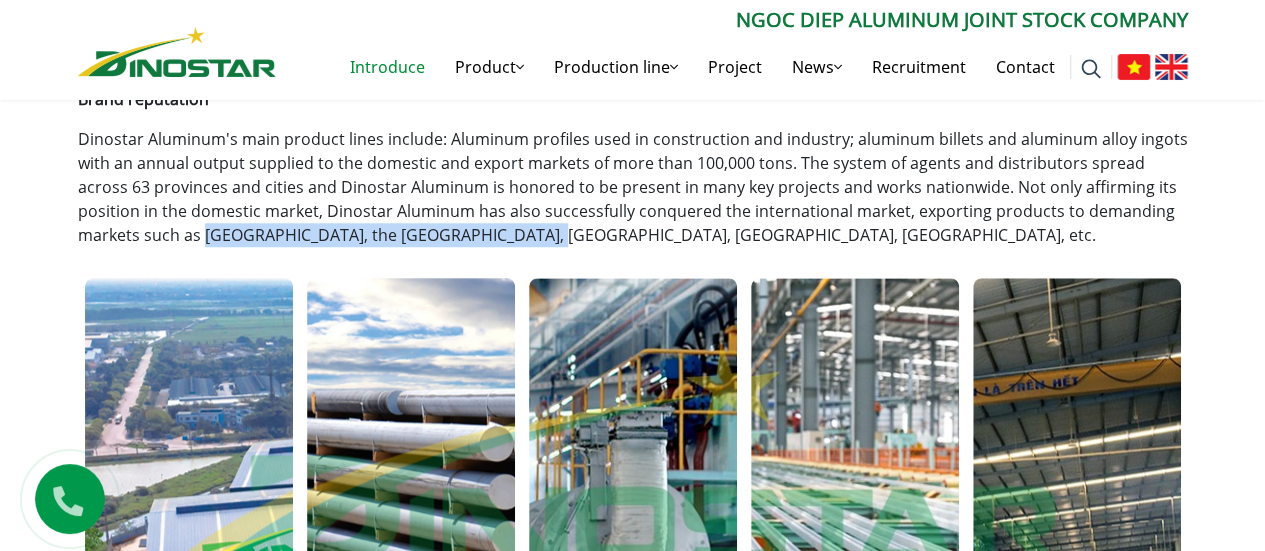 drag, startPoint x: 462, startPoint y: 211, endPoint x: 138, endPoint y: 208, distance: 324.0139 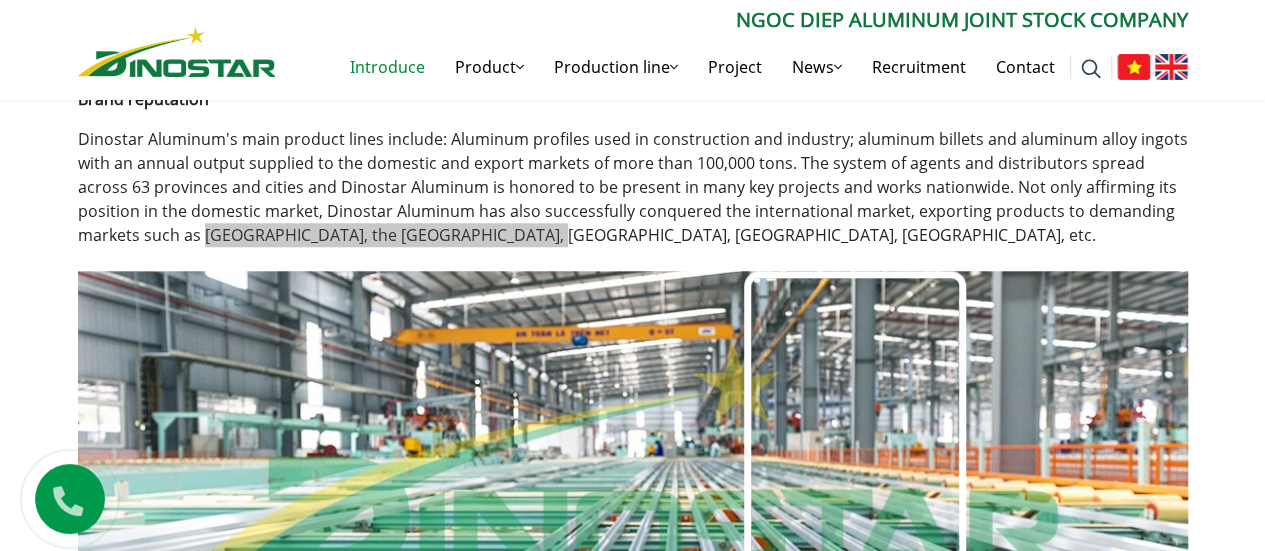 scroll, scrollTop: 1300, scrollLeft: 0, axis: vertical 